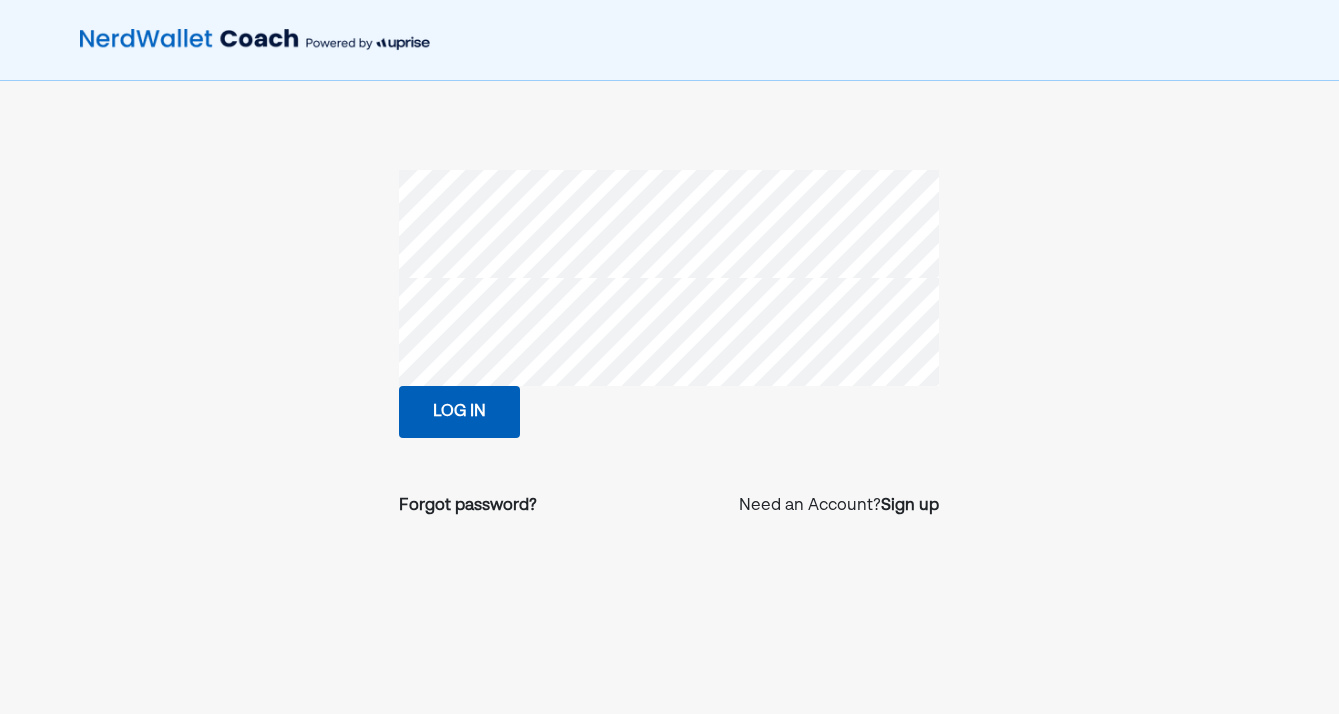 scroll, scrollTop: 0, scrollLeft: 0, axis: both 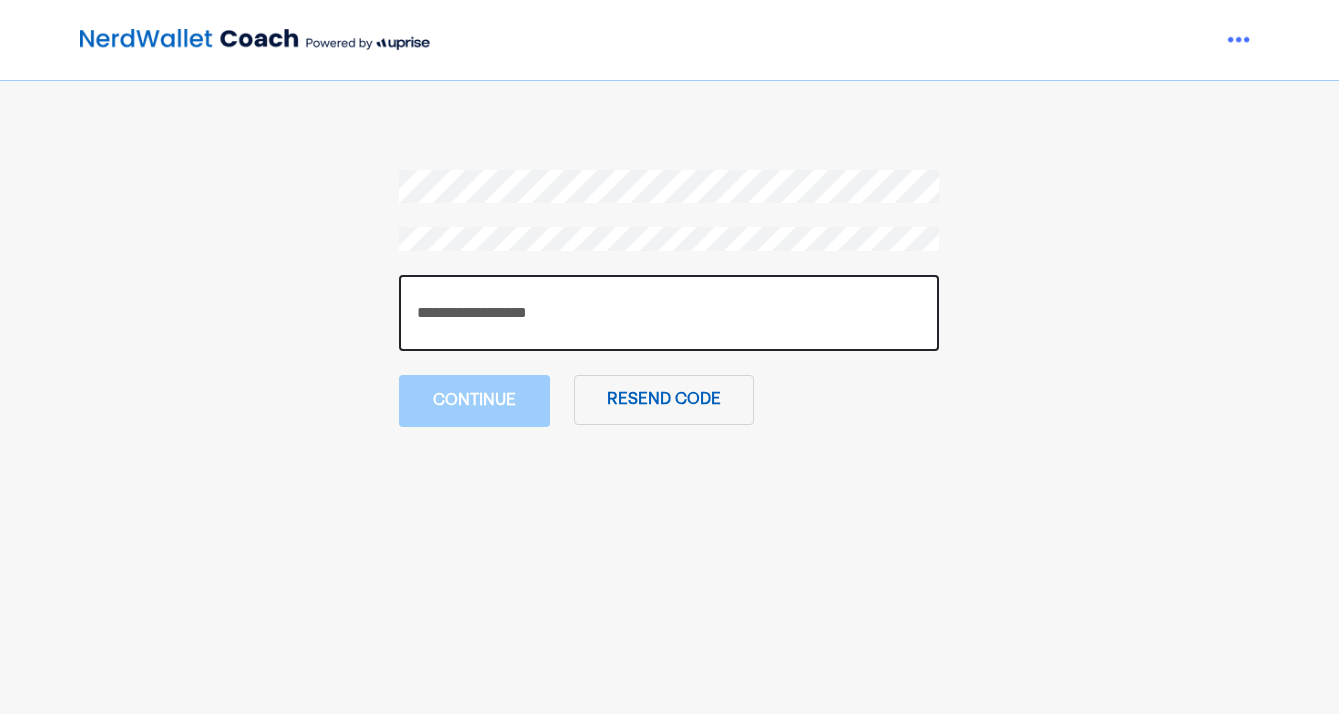 click at bounding box center [669, 313] 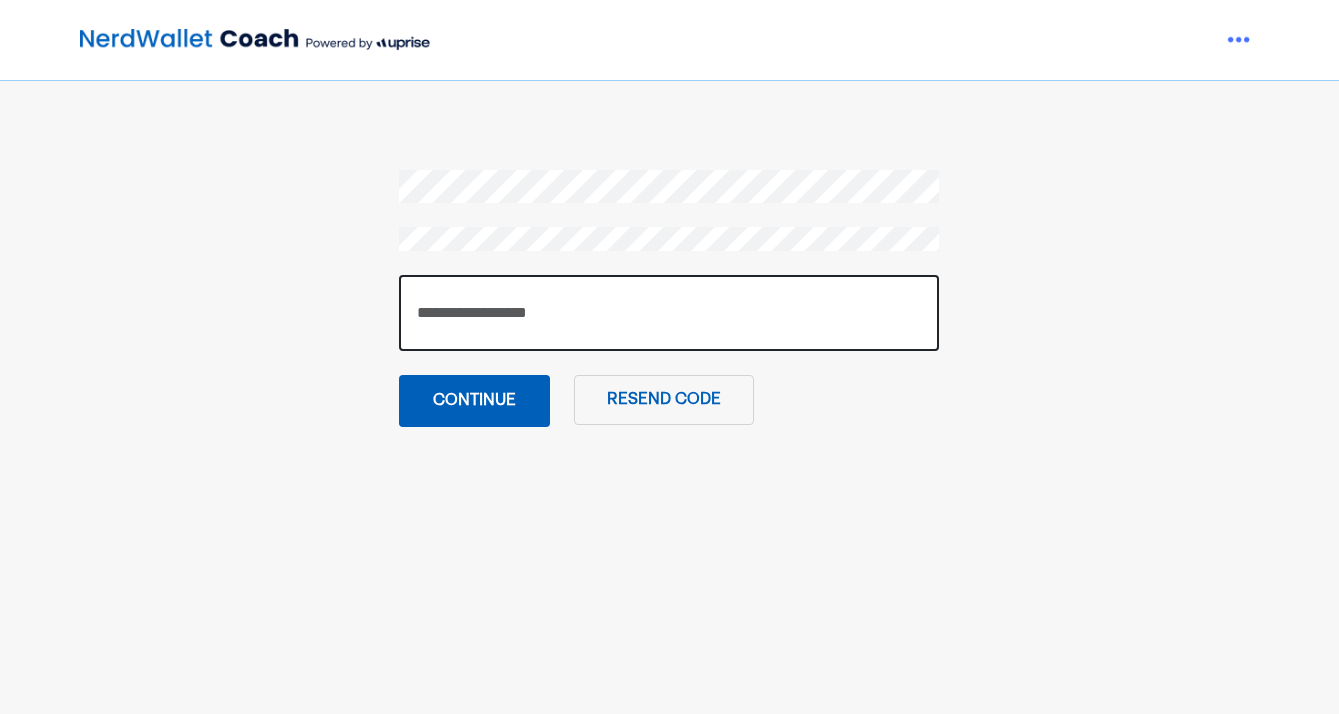 type on "******" 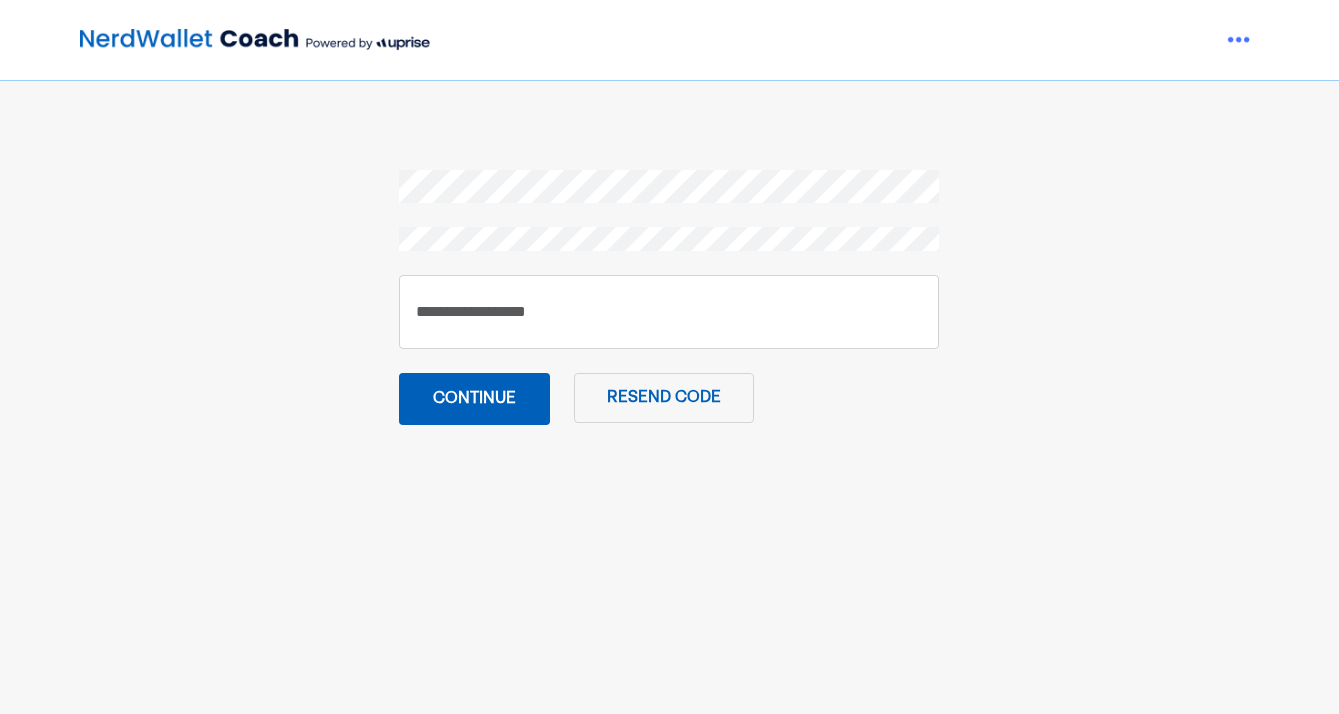 click on "Continue" at bounding box center (474, 399) 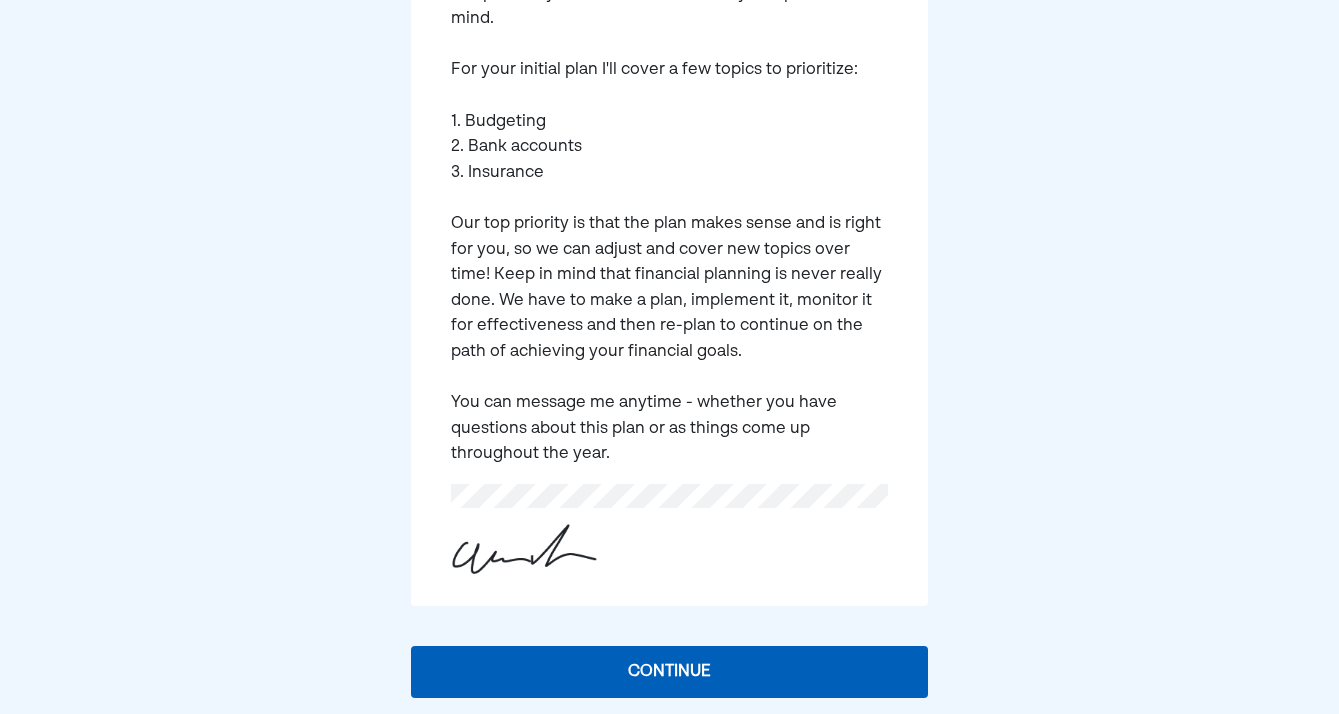scroll, scrollTop: 460, scrollLeft: 0, axis: vertical 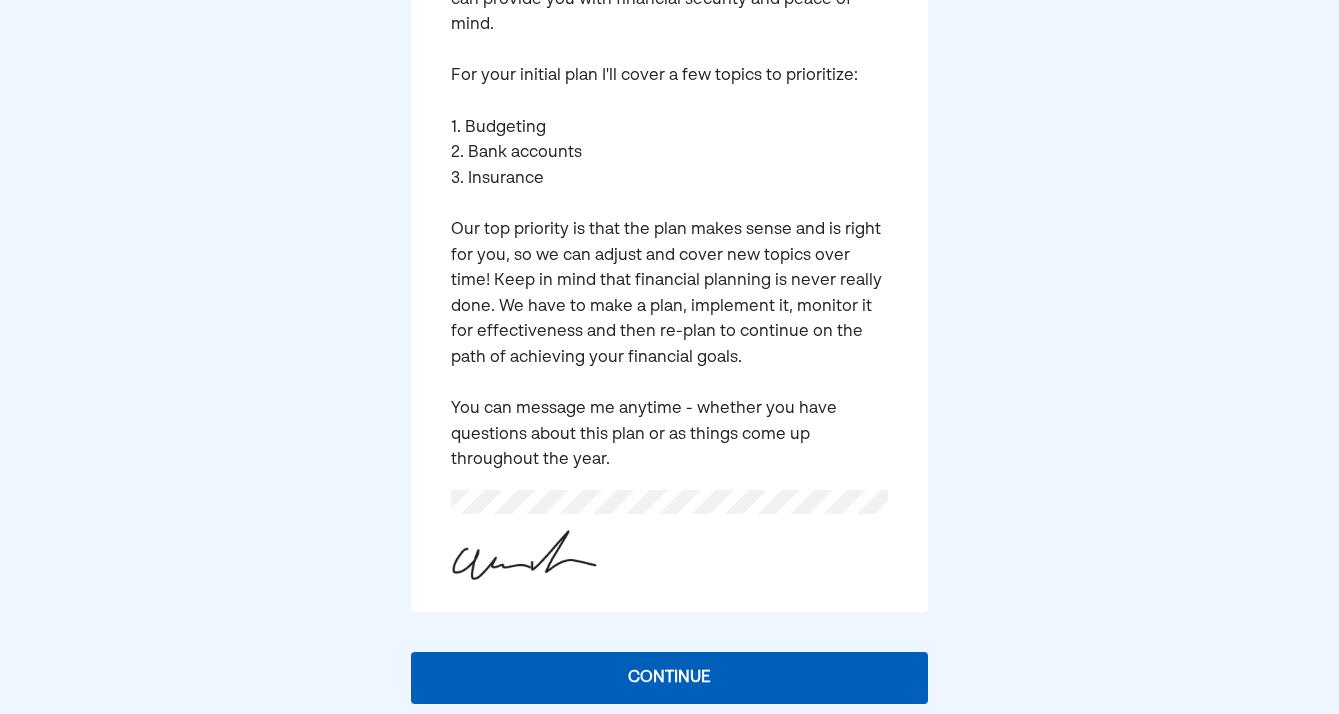 click on "Your plan is ready! I appreciate your openness in sharing your current situation and aspirations. It’s clear that you have a strong vision for your future, particularly in building wealth that can provide you with financial security and peace of mind.
For your initial plan I'll cover a few topics to prioritize:
1. Budgeting
2. Bank accounts
3. Insurance
Our top priority is that the plan makes sense and is right for you, so we can adjust and cover new topics over time! Keep in mind that financial planning is never really done. We have to make a plan, implement it, monitor it for effectiveness and then re-plan to continue on the path of achieving your financial goals.
You can message me anytime - whether you have questions about this plan or as things come up throughout the year. Continue" at bounding box center (669, 173) 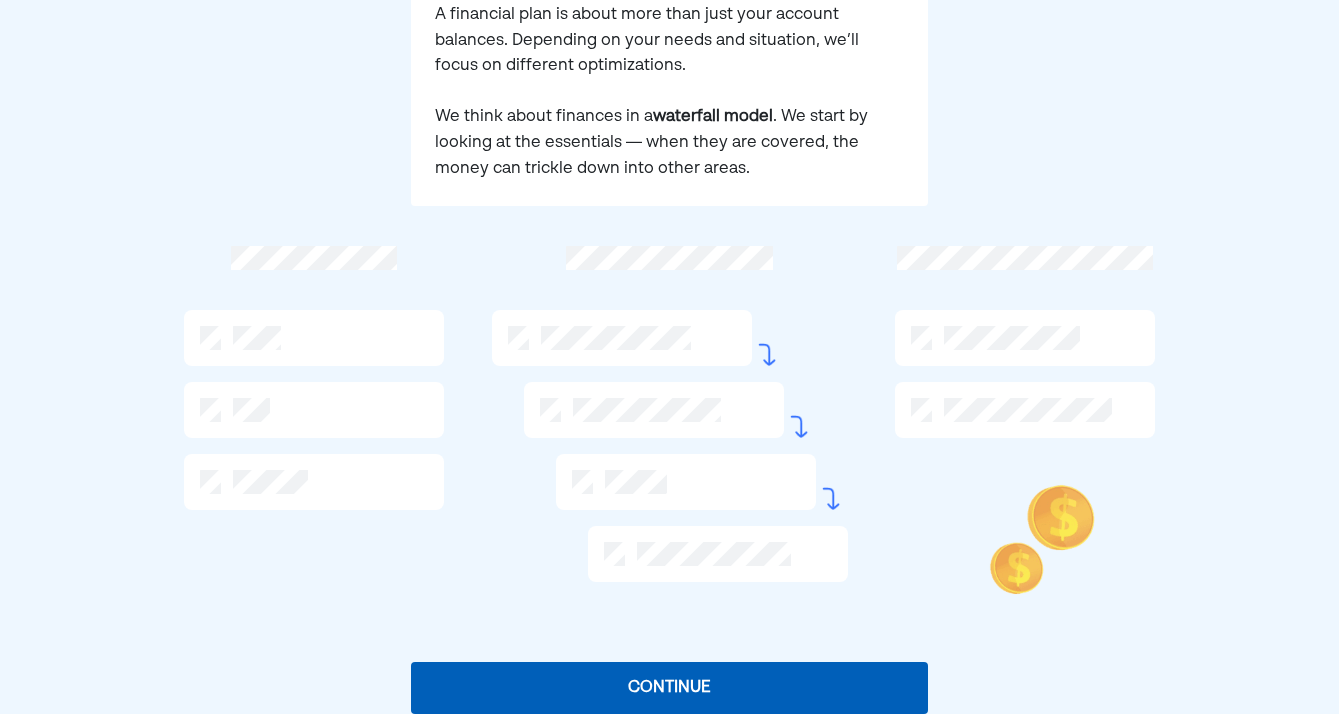 scroll, scrollTop: 292, scrollLeft: 0, axis: vertical 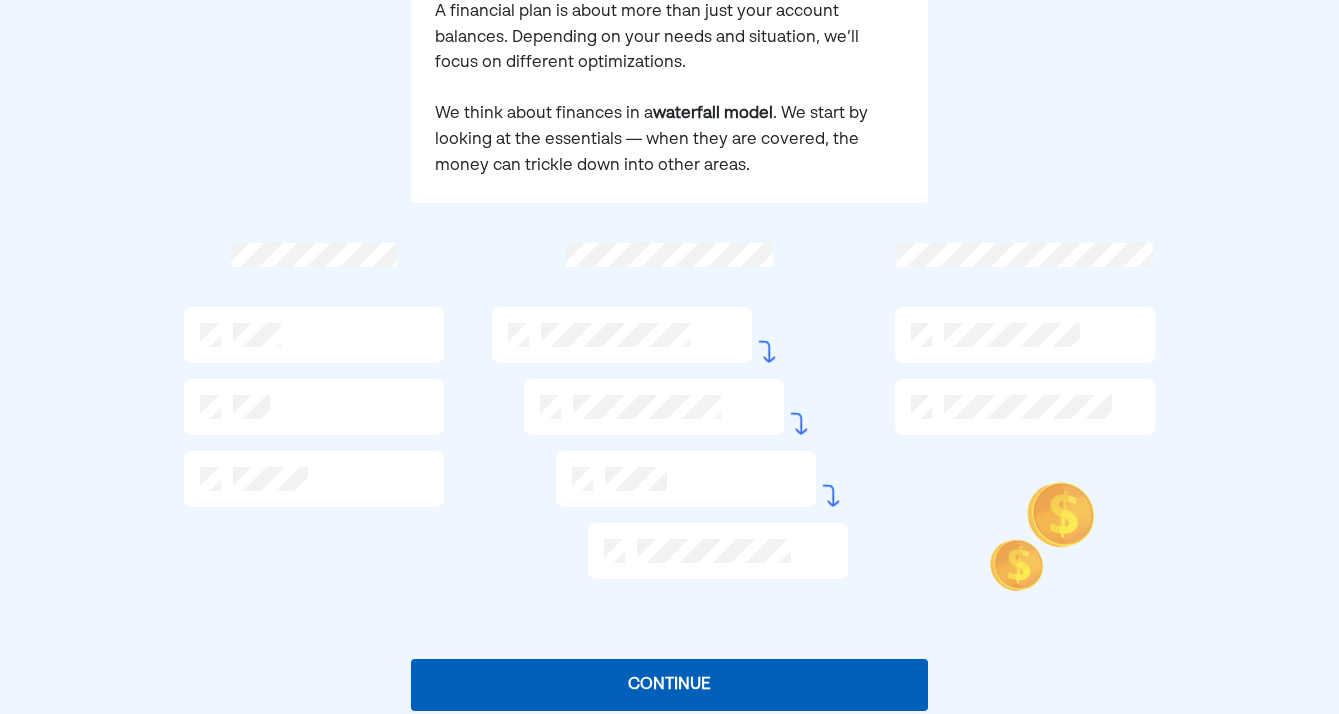 click on "Continue" at bounding box center (669, 685) 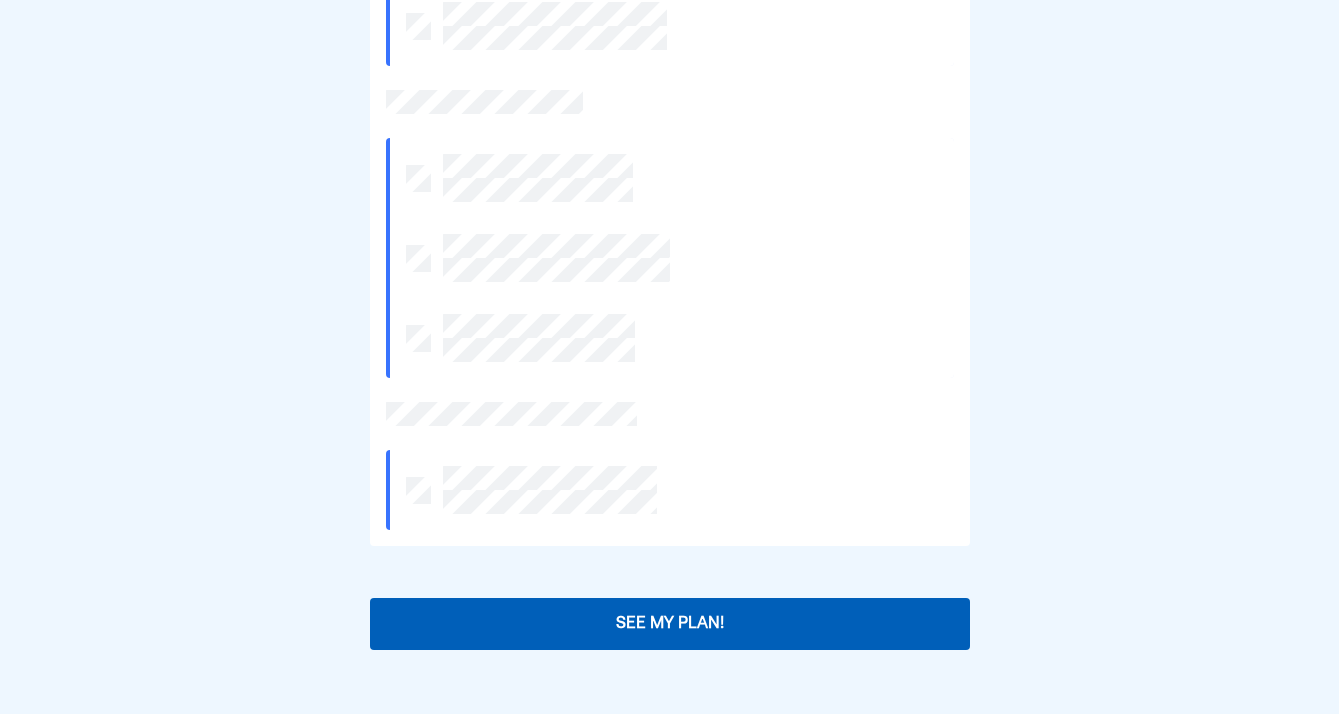 scroll, scrollTop: 658, scrollLeft: 0, axis: vertical 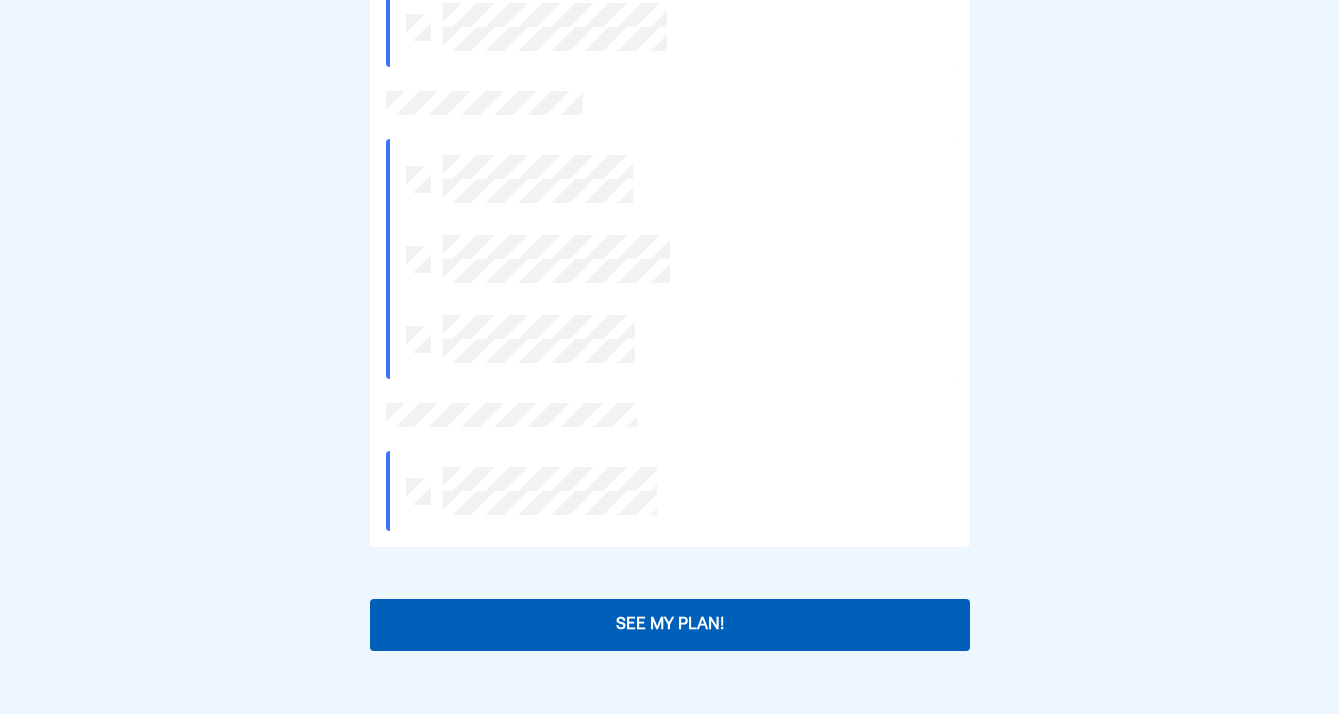 click on "See My Plan!" at bounding box center (670, 625) 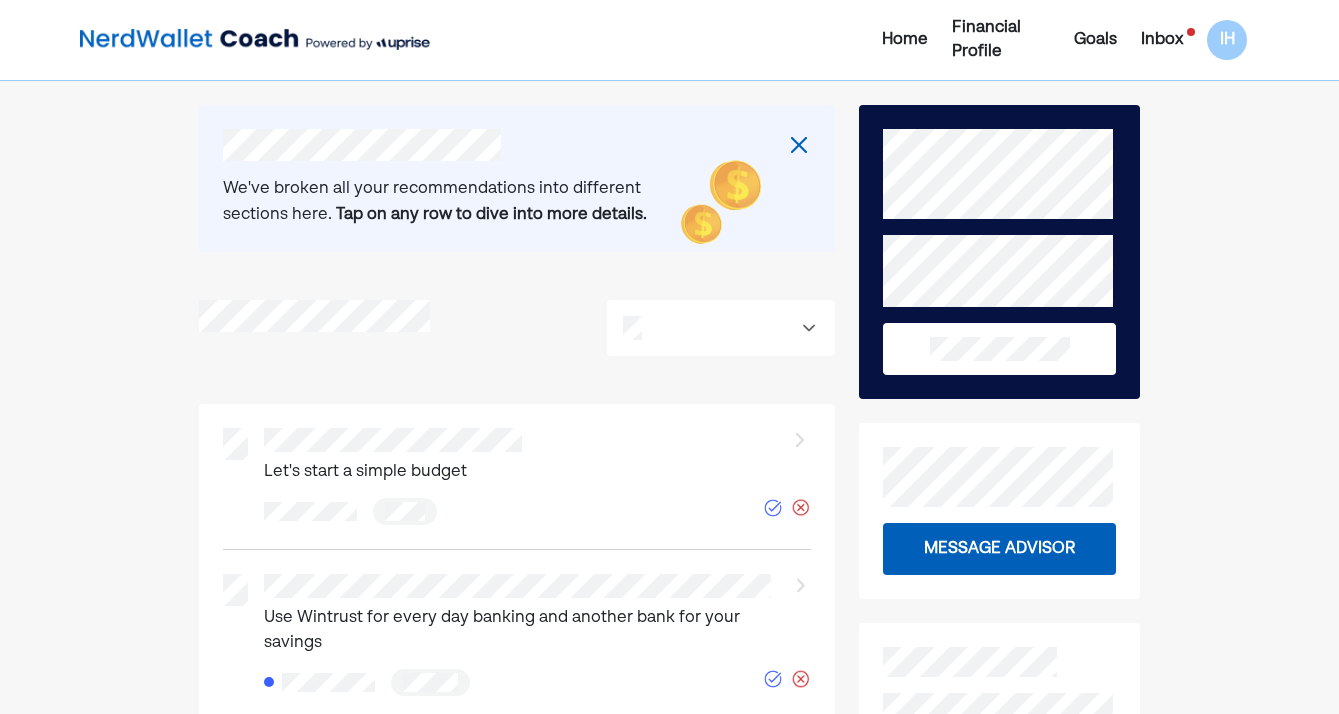 scroll, scrollTop: 0, scrollLeft: 0, axis: both 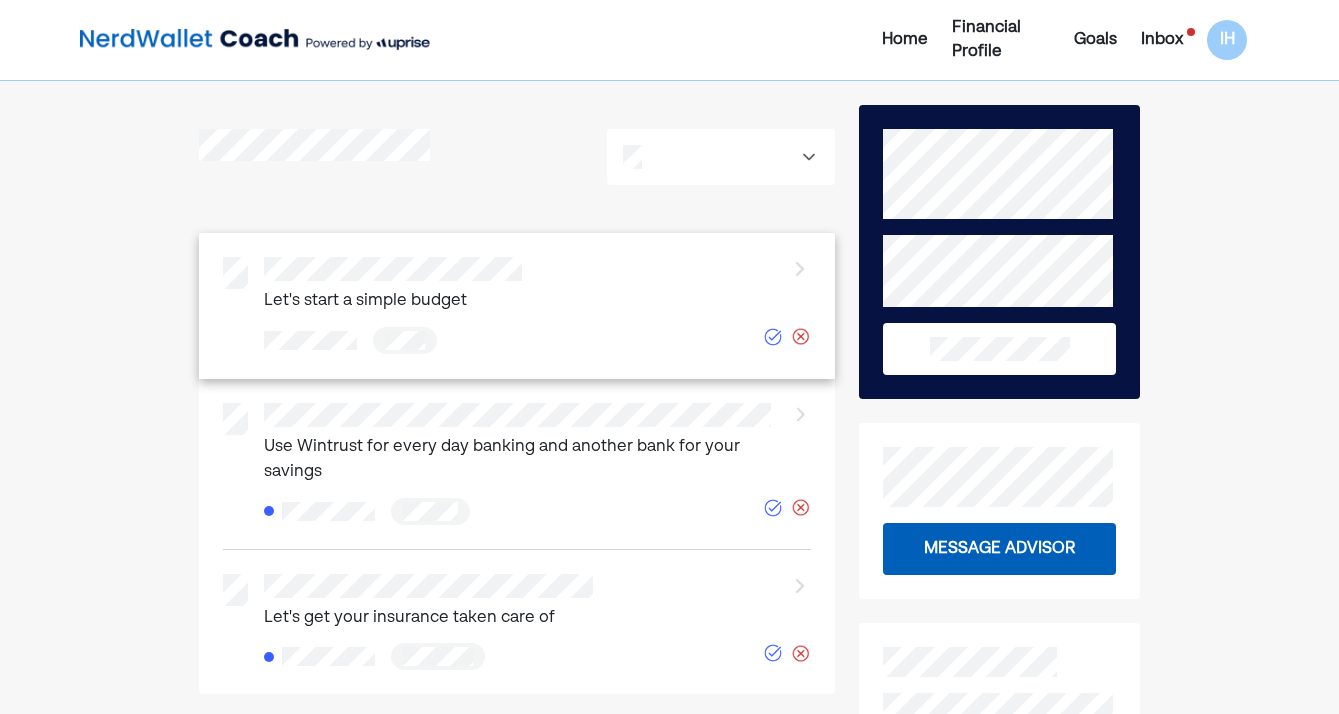 click on "Let's start a simple budget" at bounding box center [537, 286] 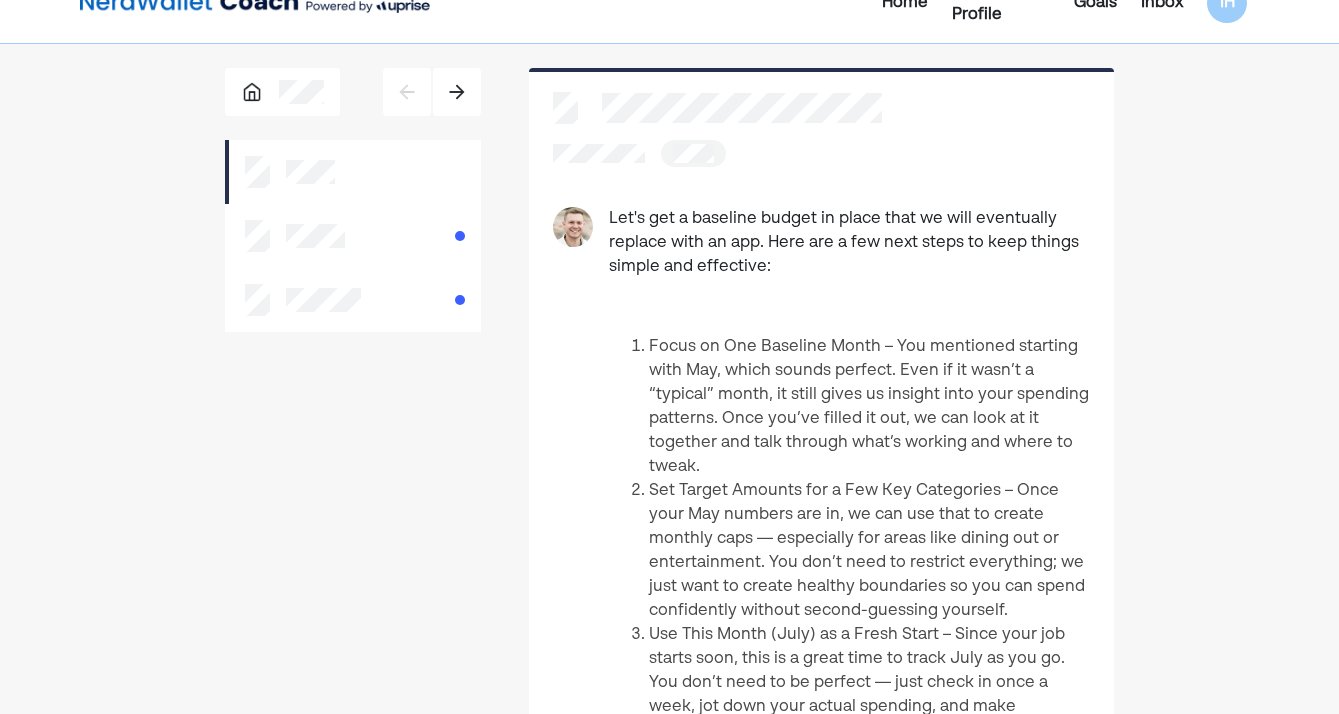 scroll, scrollTop: 75, scrollLeft: 0, axis: vertical 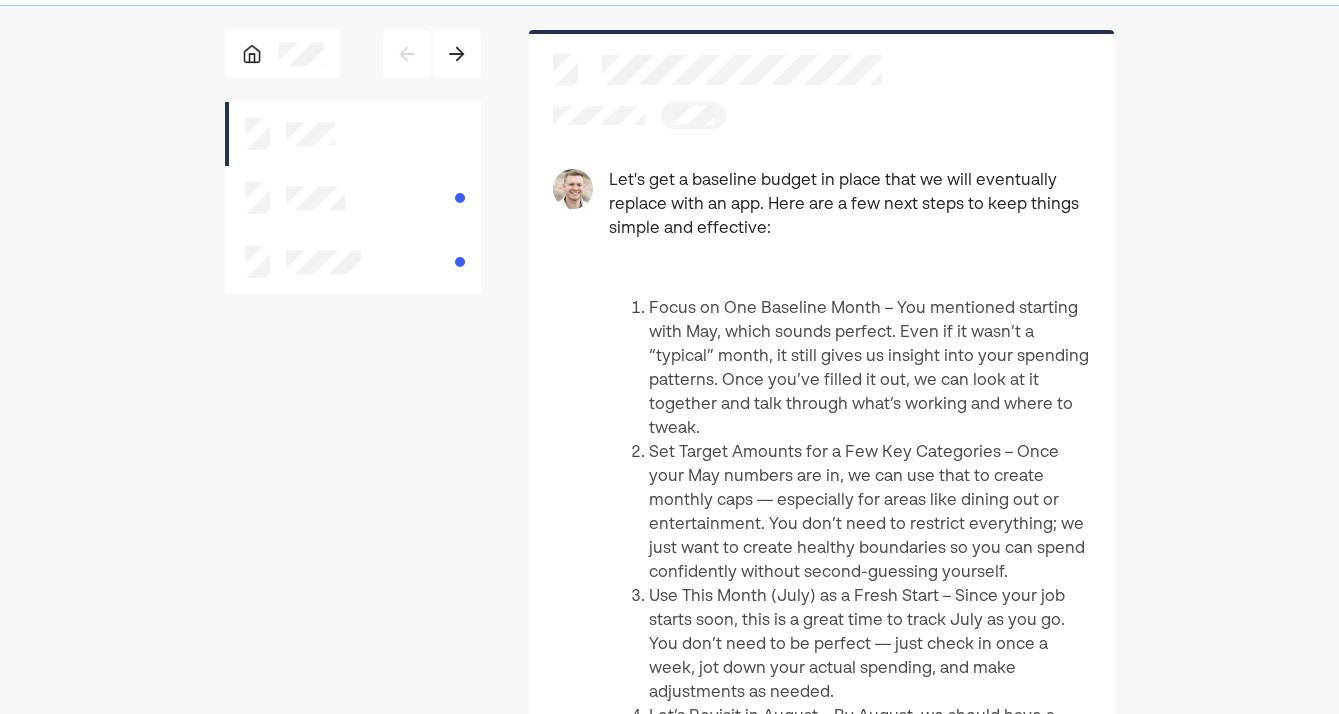click at bounding box center [353, 198] 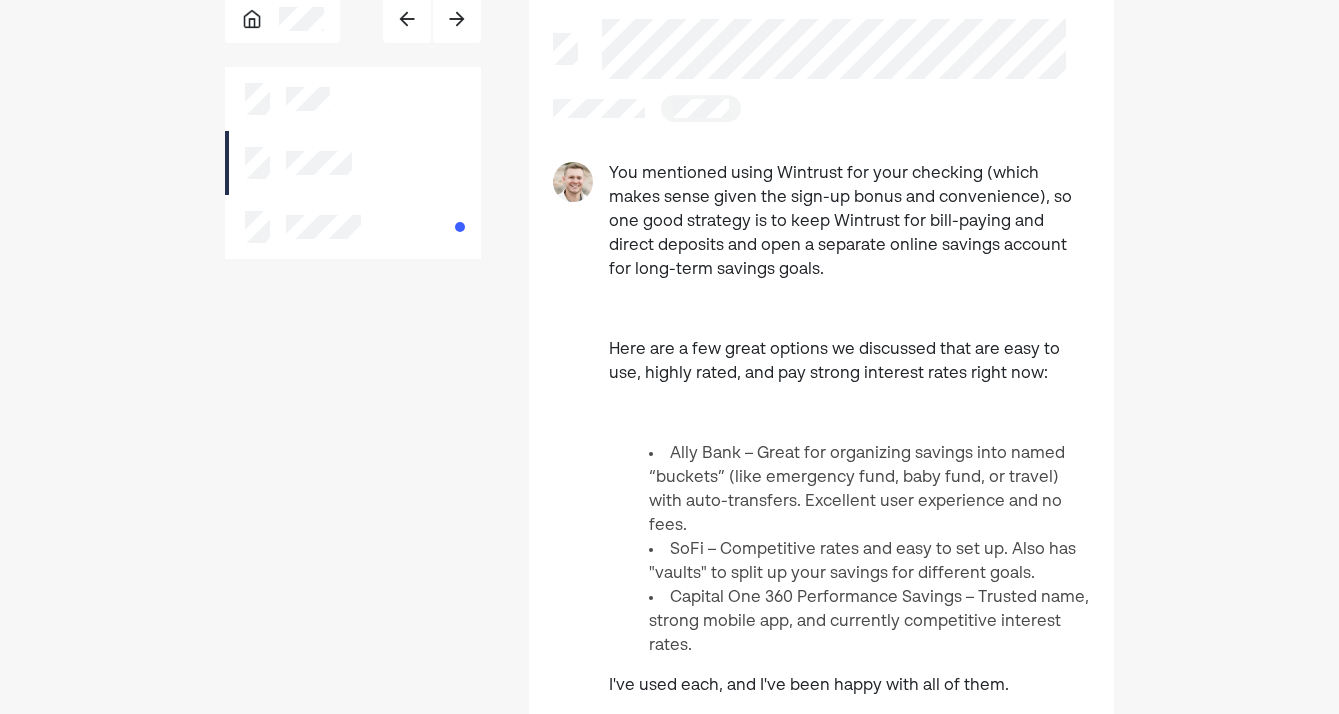 scroll, scrollTop: 111, scrollLeft: 0, axis: vertical 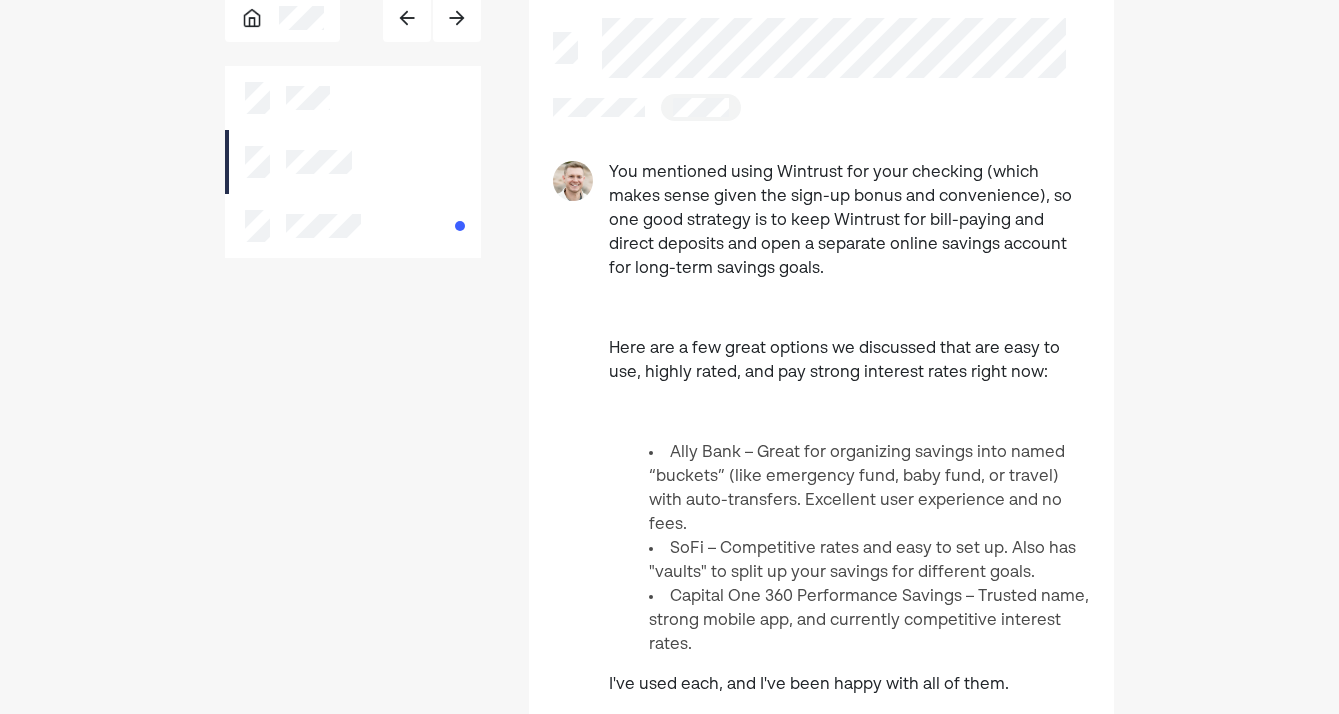 click on "Here are a few great options we discussed that are easy to use, highly rated, and pay strong interest rates right now:" at bounding box center [849, 361] 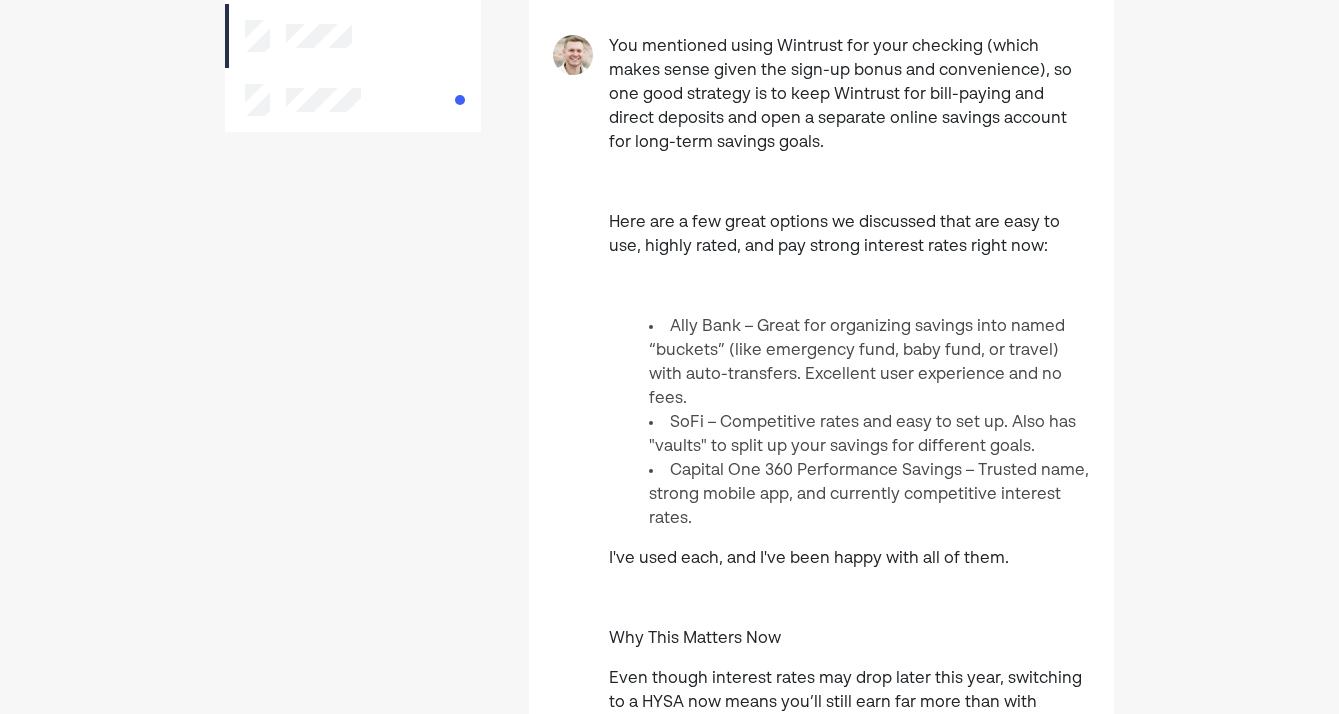 scroll, scrollTop: 233, scrollLeft: 0, axis: vertical 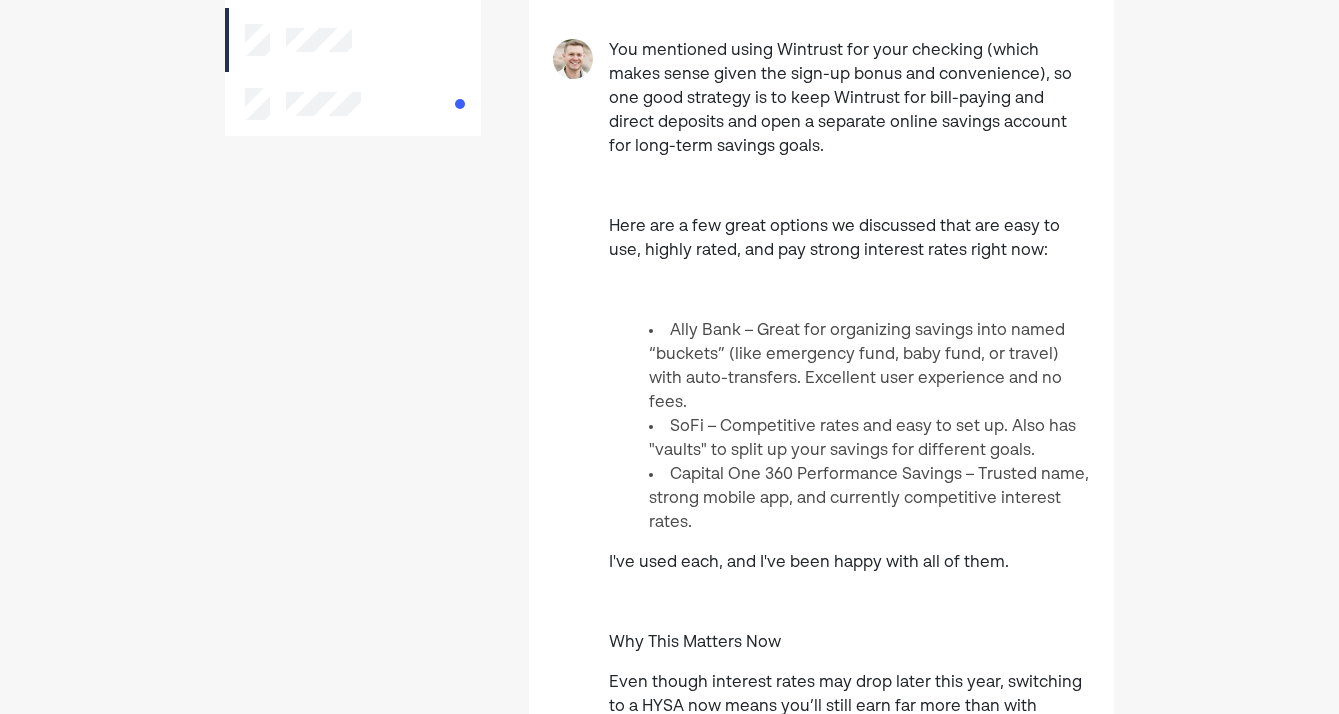 click at bounding box center [303, 104] 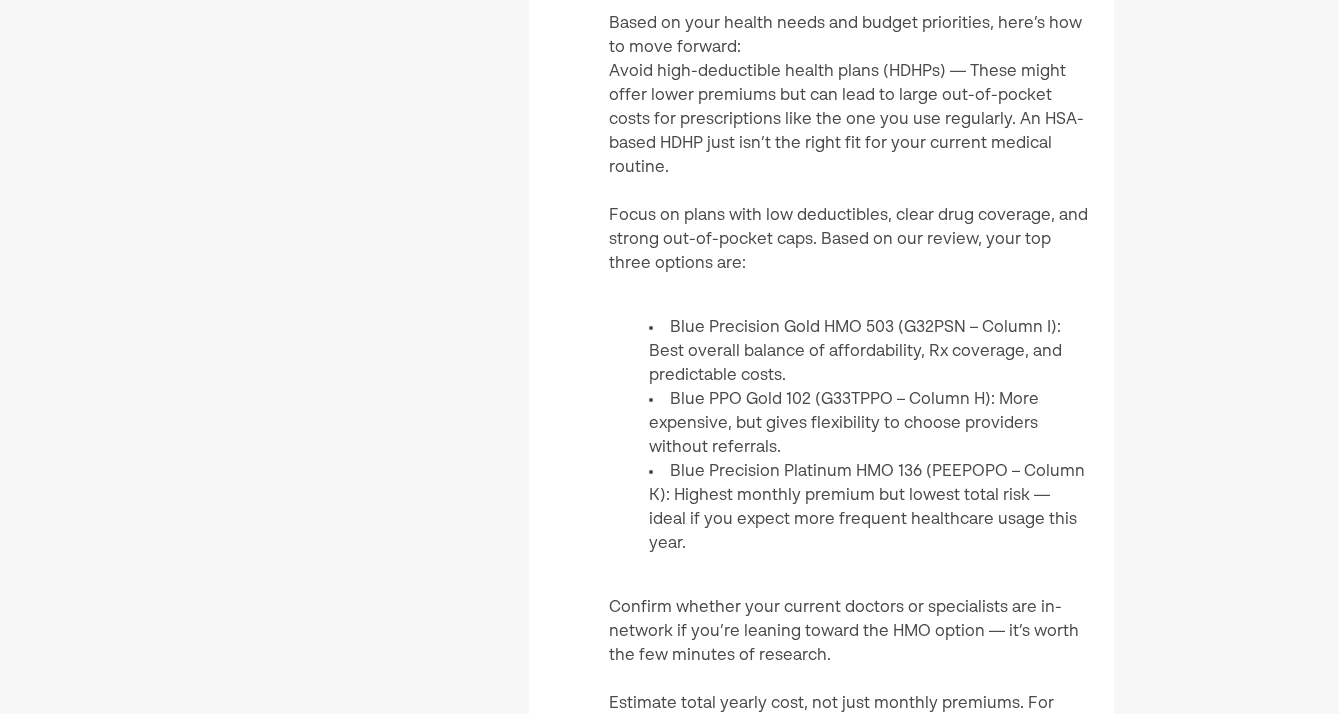 scroll, scrollTop: 568, scrollLeft: 0, axis: vertical 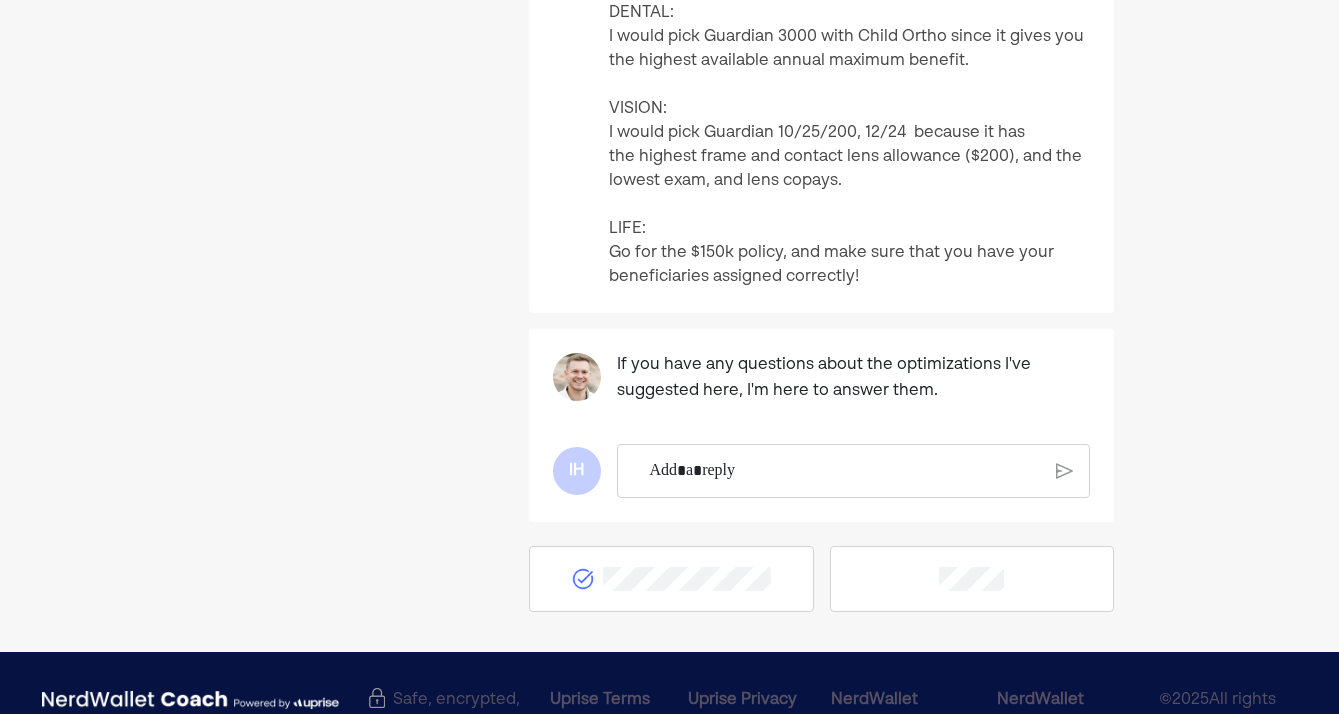 click at bounding box center (844, 471) 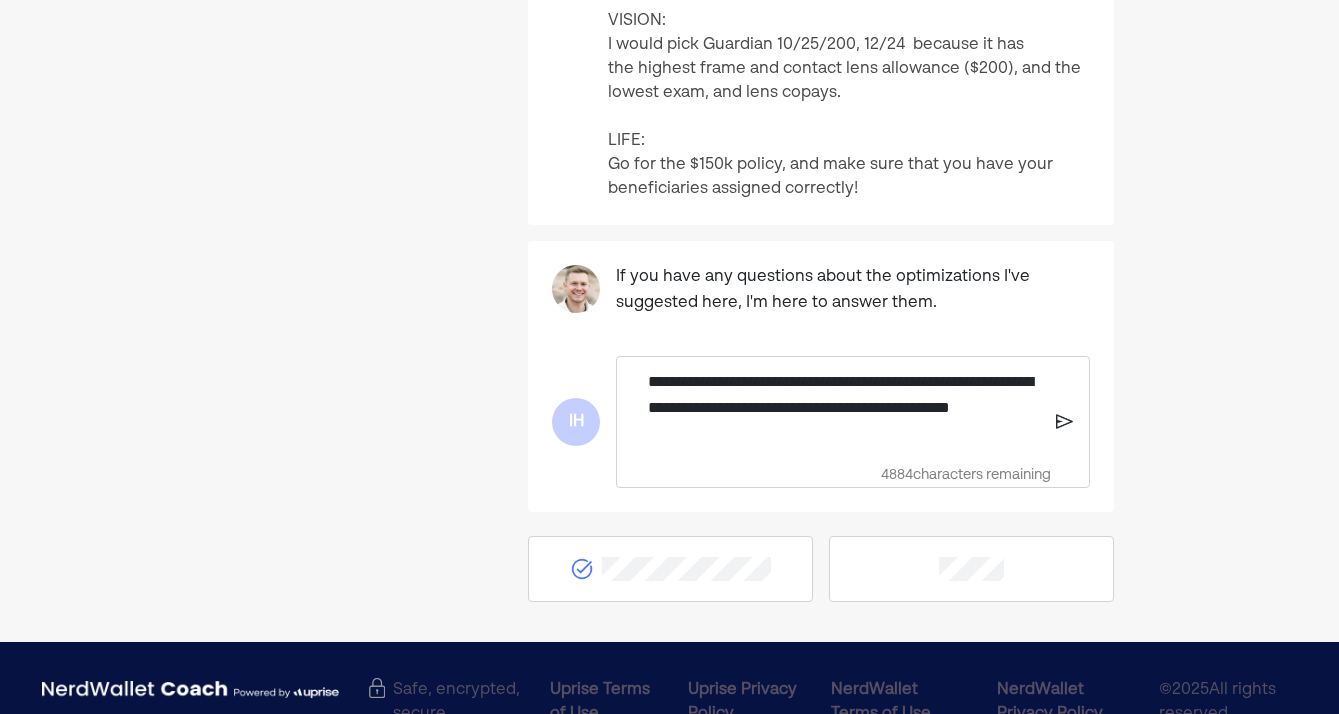 scroll, scrollTop: 1681, scrollLeft: 0, axis: vertical 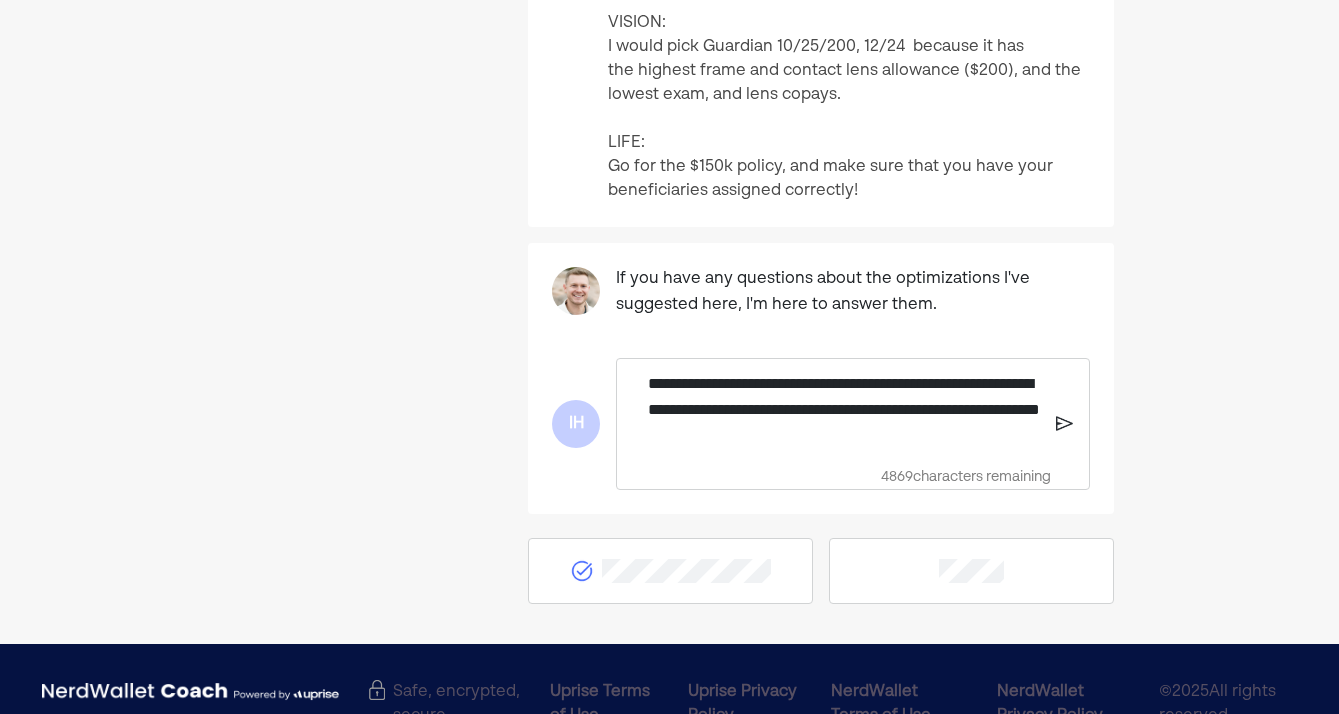 click on "**********" at bounding box center (844, 408) 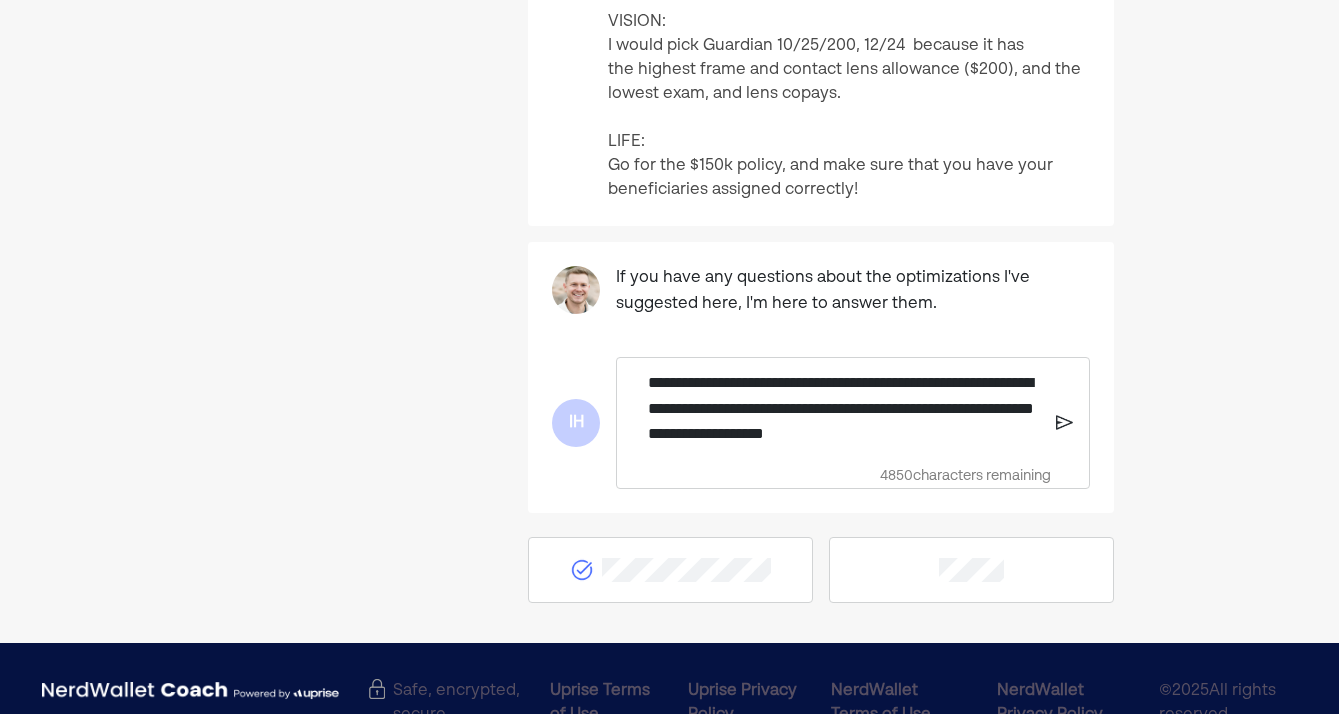 scroll, scrollTop: 1681, scrollLeft: 0, axis: vertical 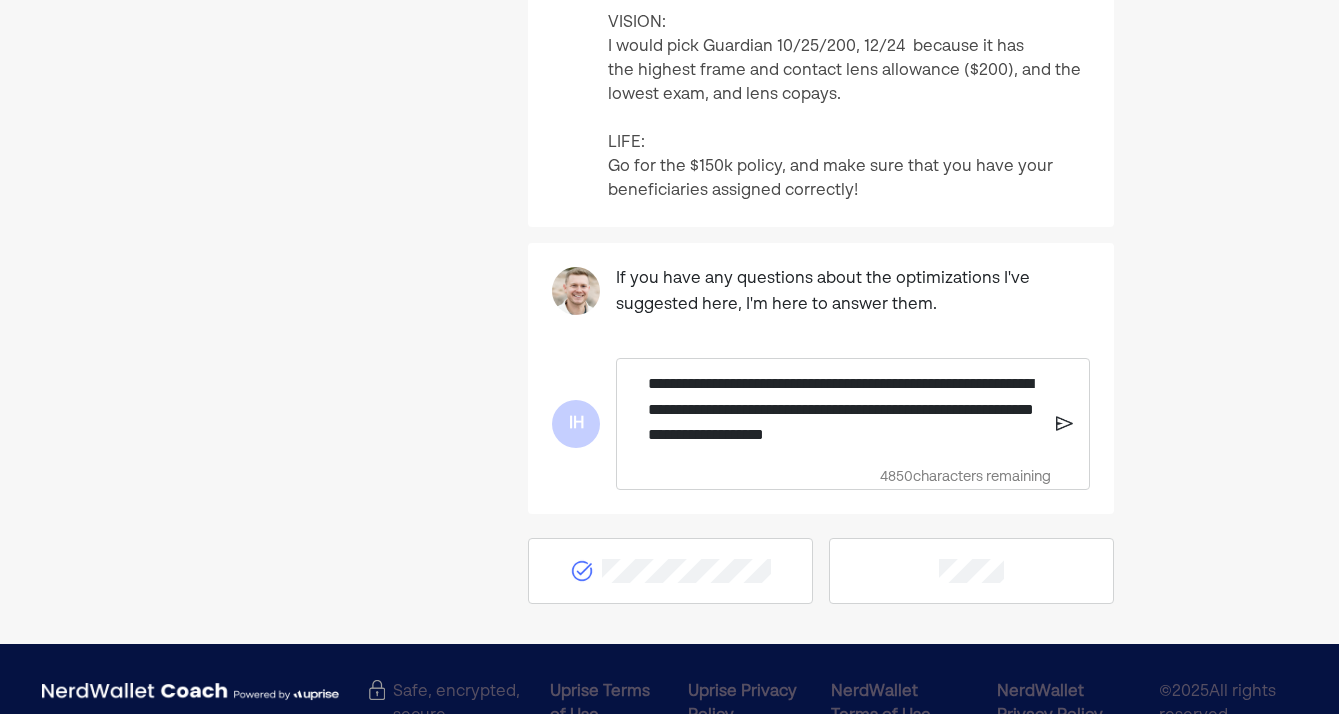 click on "**********" at bounding box center [844, 408] 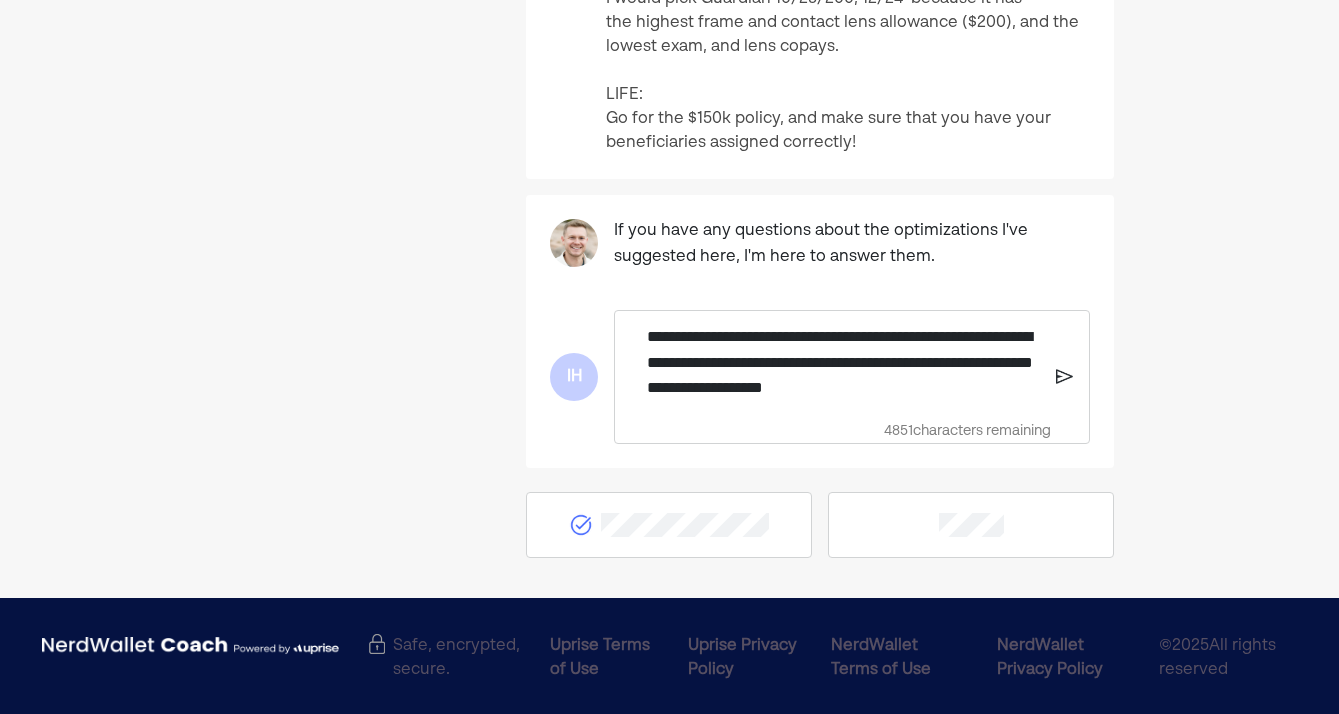 click at bounding box center [1064, 377] 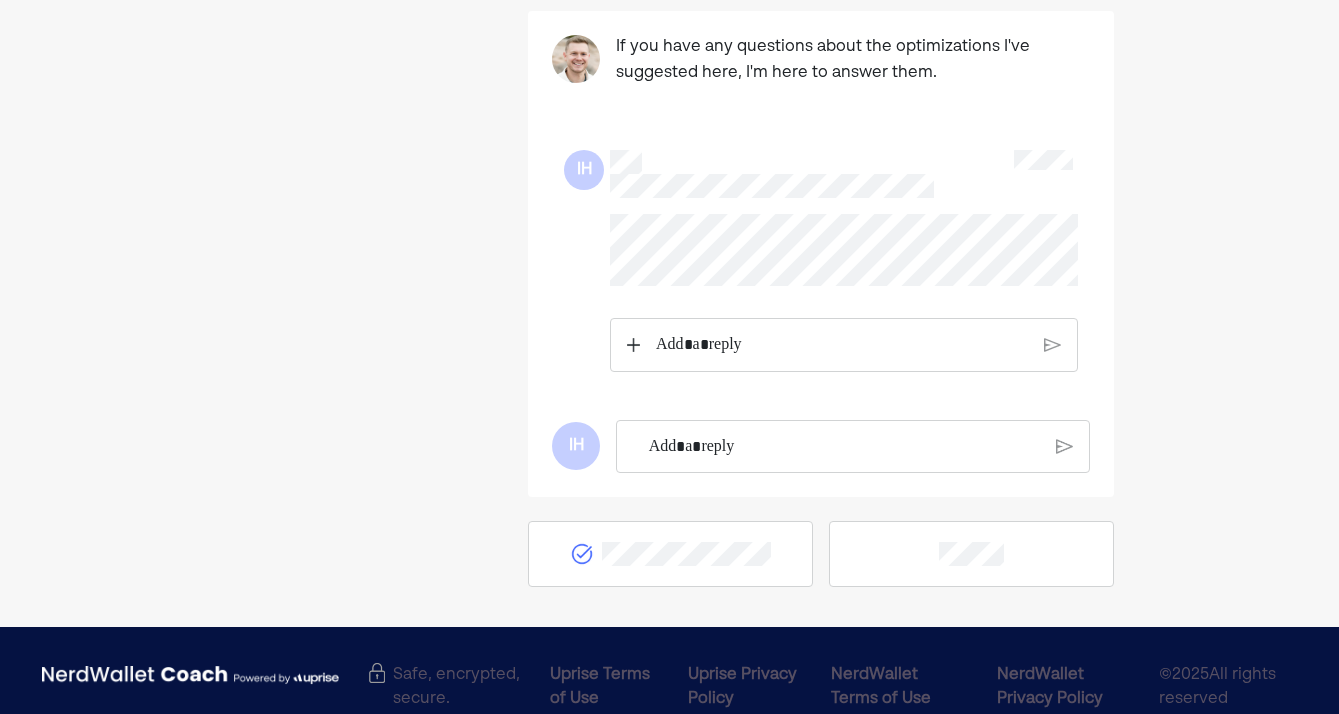 scroll, scrollTop: 1912, scrollLeft: 0, axis: vertical 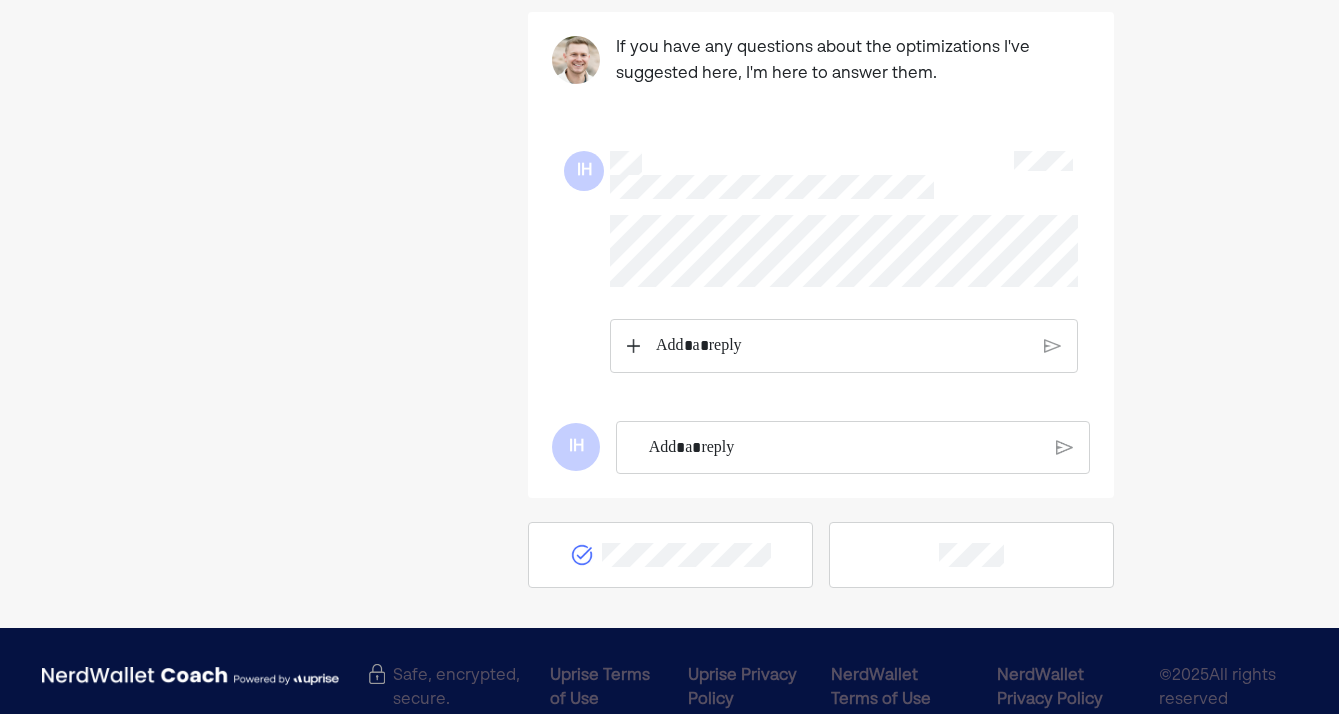 click at bounding box center (670, 555) 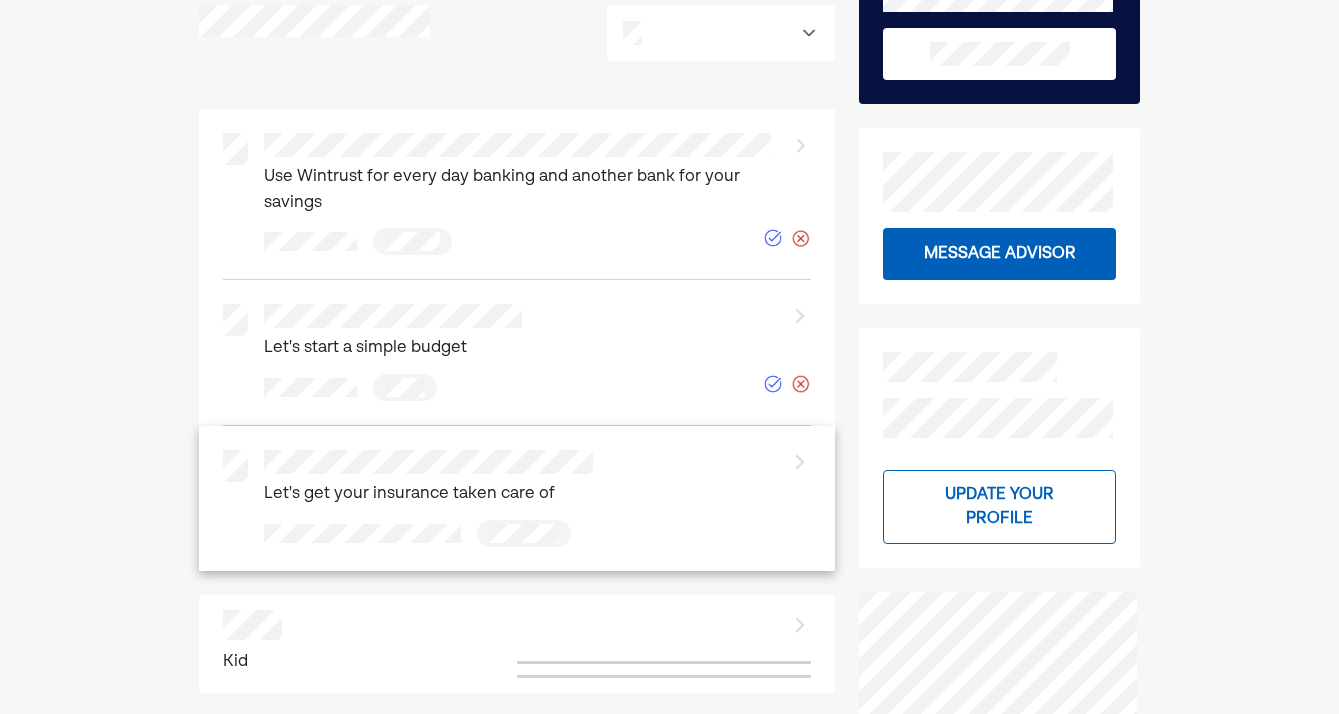 scroll, scrollTop: 286, scrollLeft: 0, axis: vertical 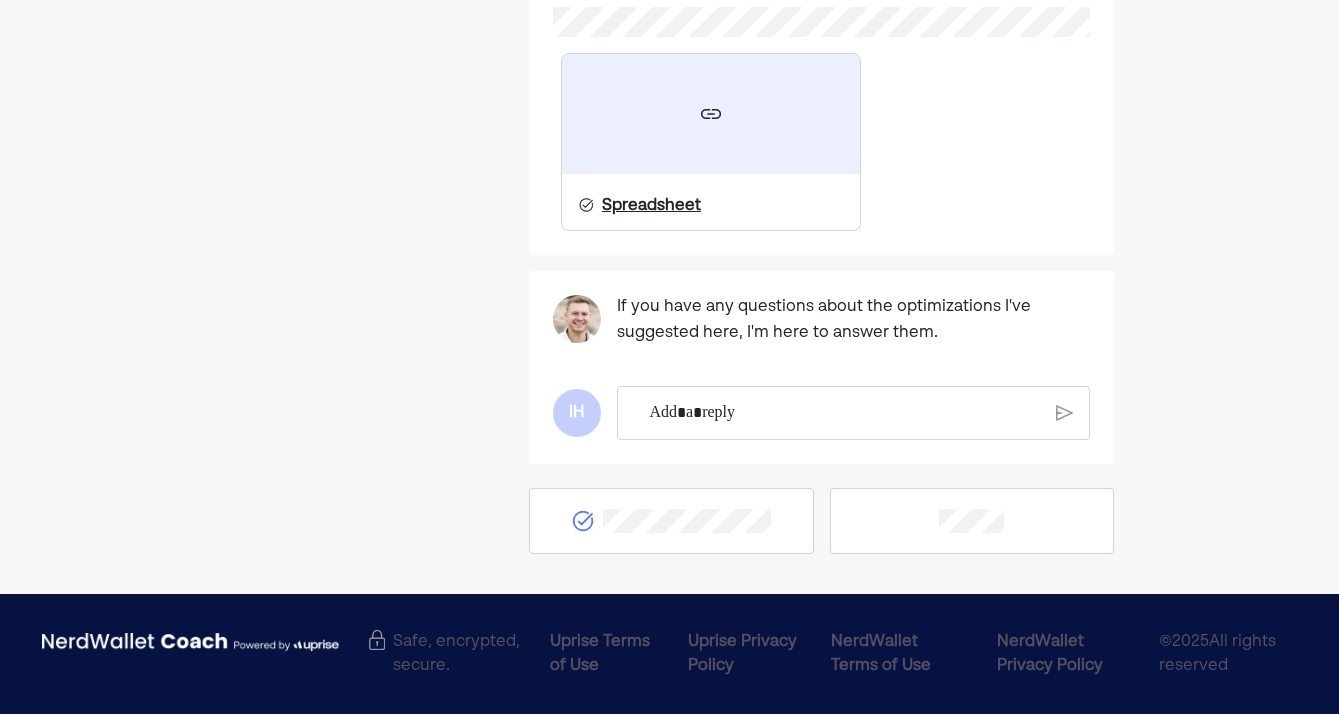 click at bounding box center (711, 114) 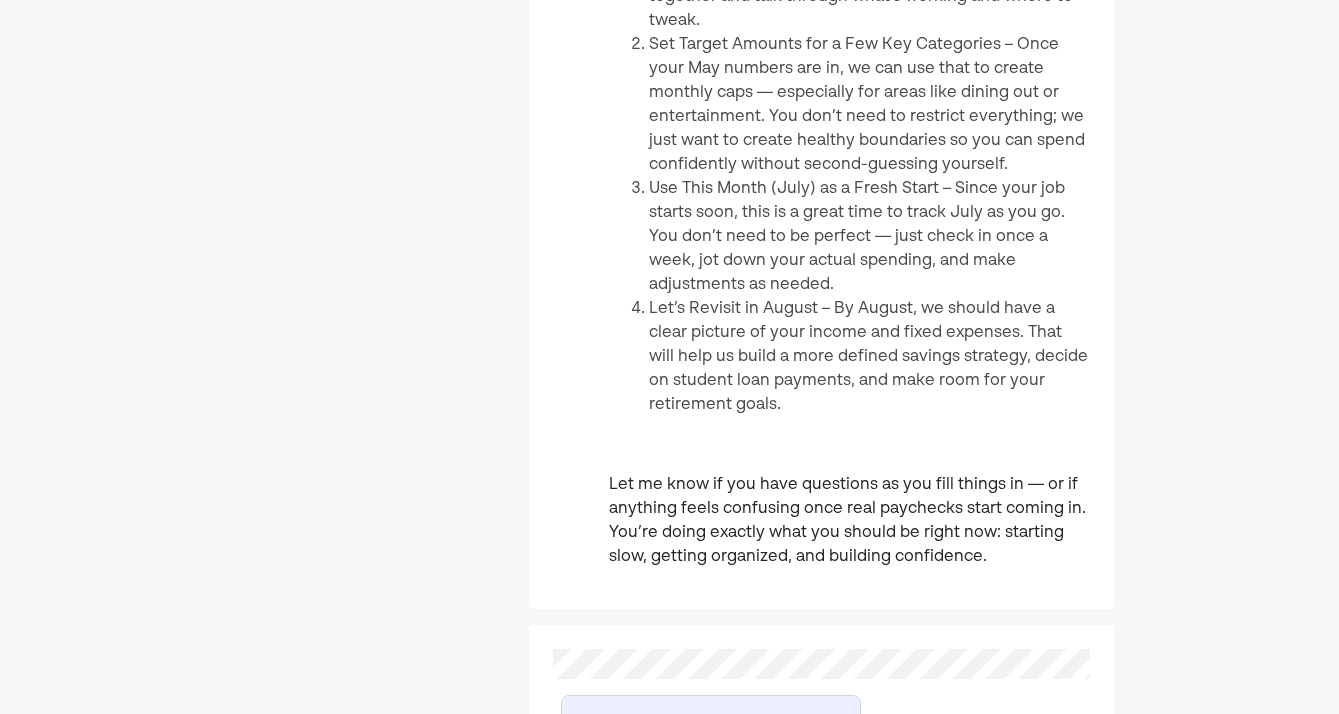 scroll, scrollTop: 309, scrollLeft: 0, axis: vertical 